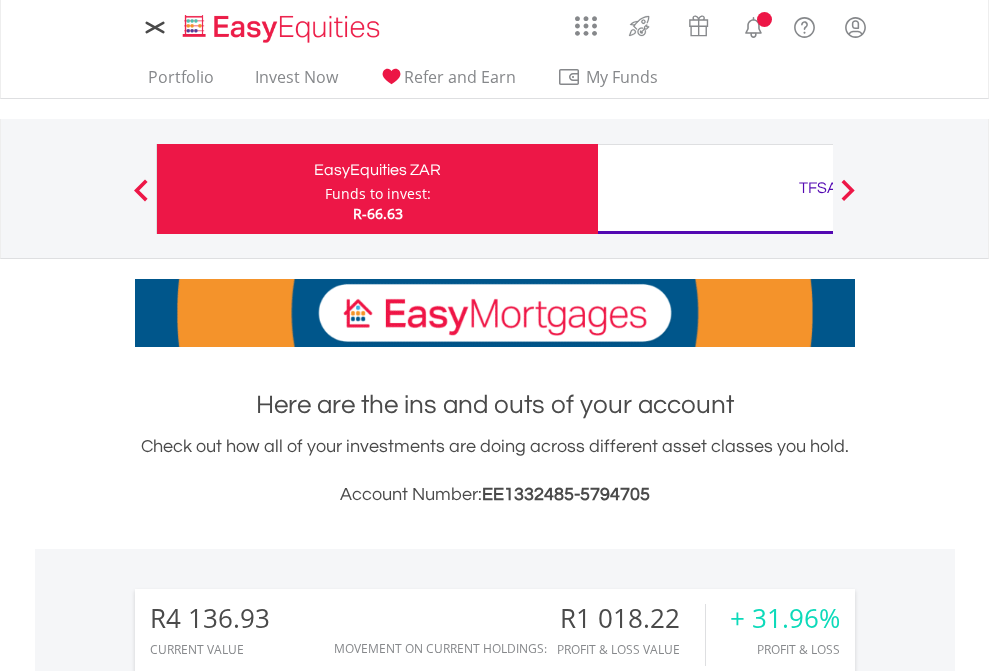 scroll, scrollTop: 0, scrollLeft: 0, axis: both 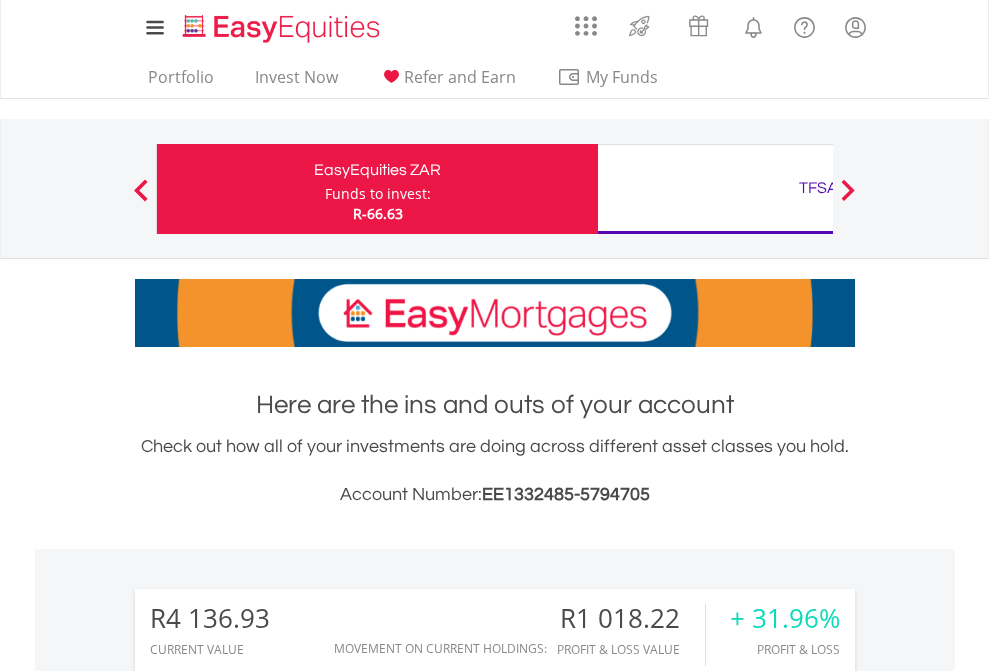 click on "Funds to invest:" at bounding box center (378, 194) 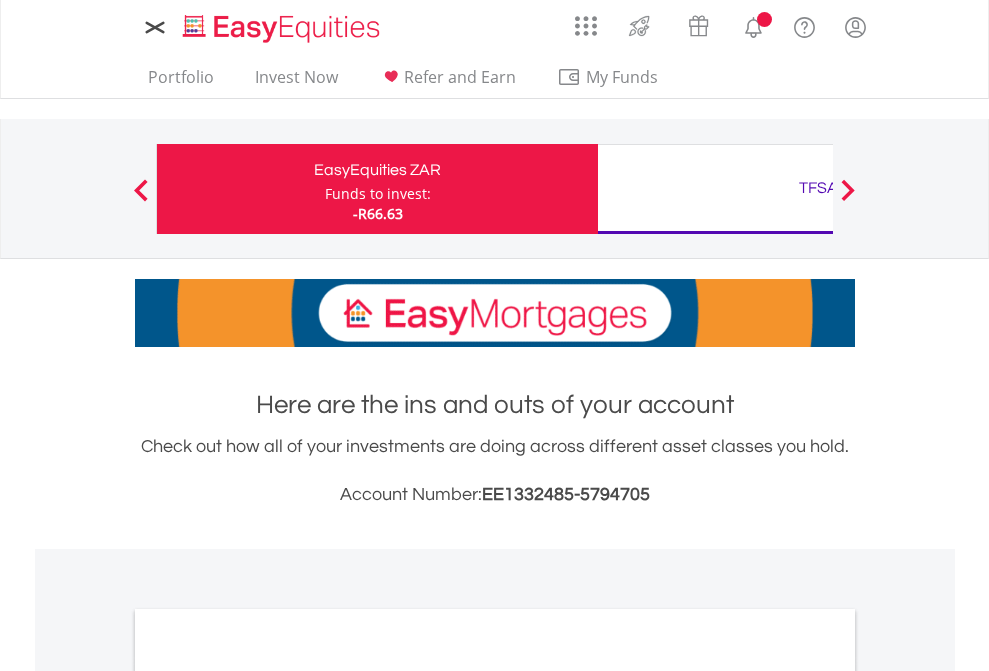 scroll, scrollTop: 0, scrollLeft: 0, axis: both 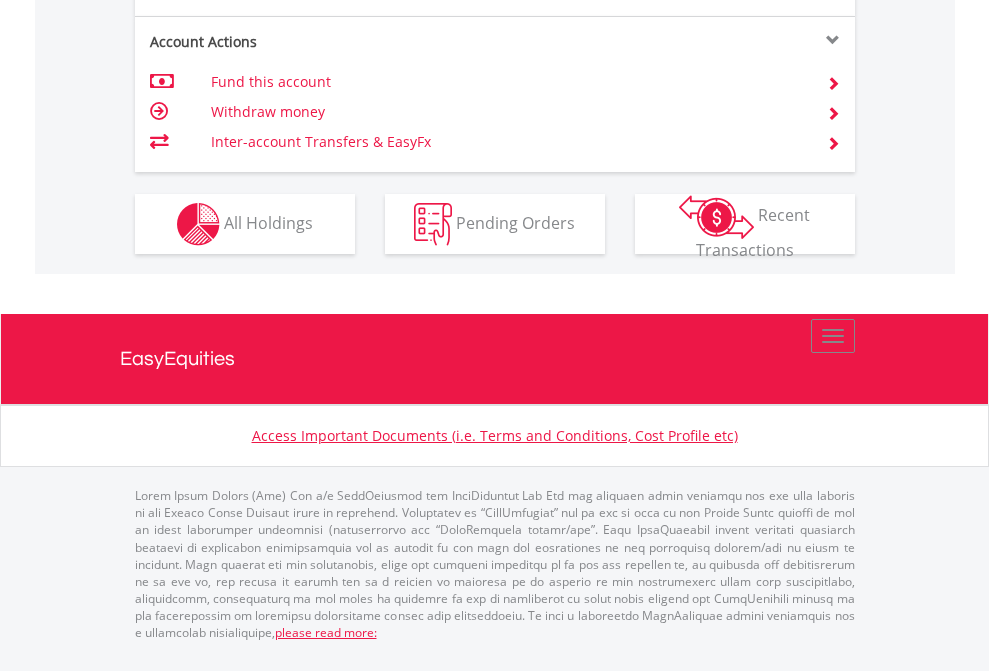 click on "Investment types" at bounding box center [706, -337] 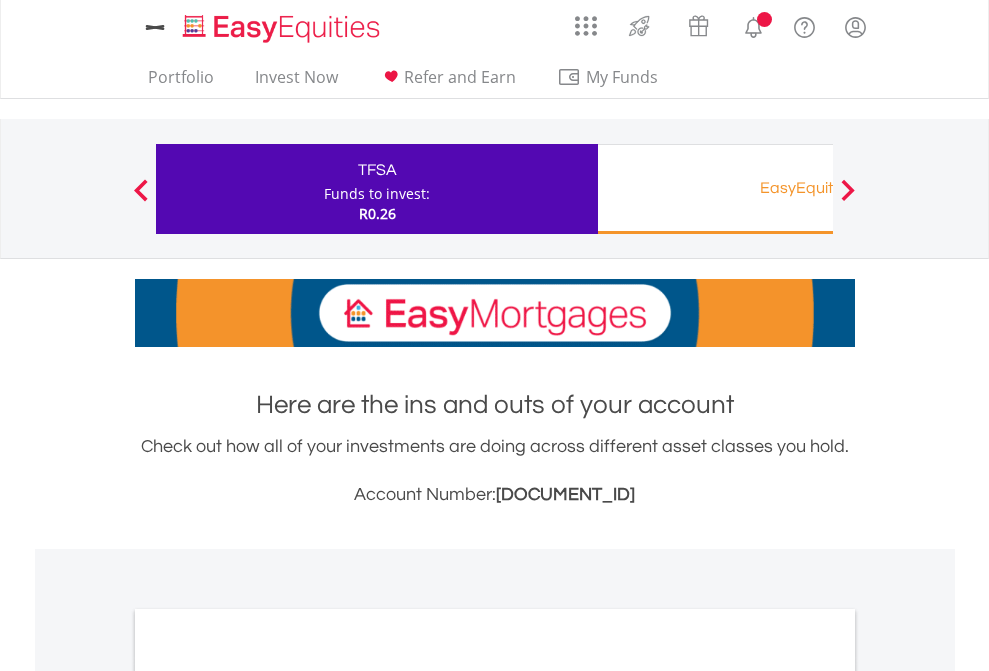 scroll, scrollTop: 0, scrollLeft: 0, axis: both 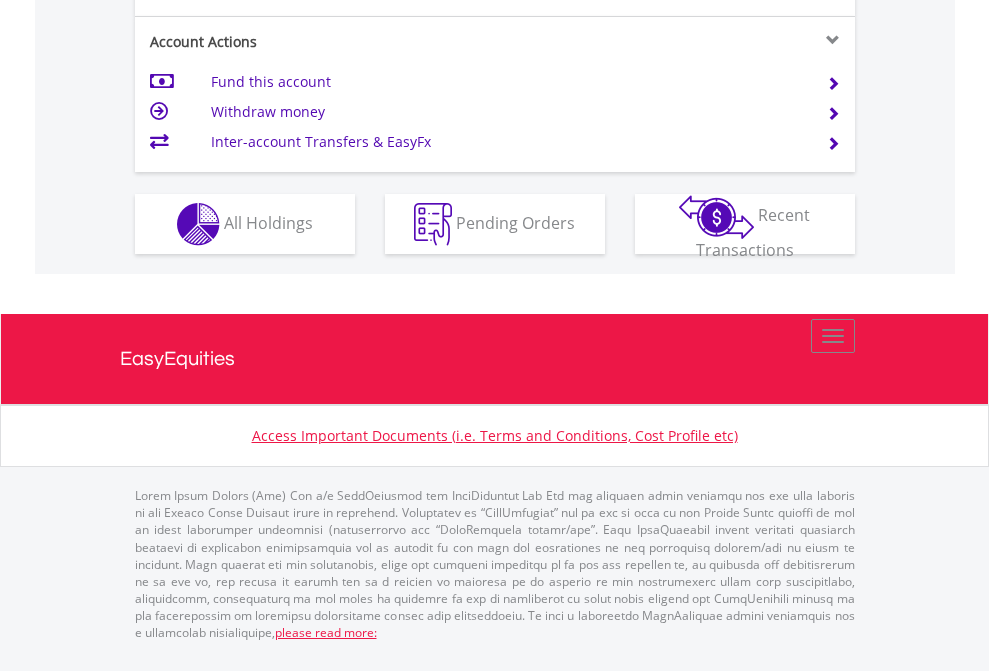 click on "Investment types" at bounding box center [706, -337] 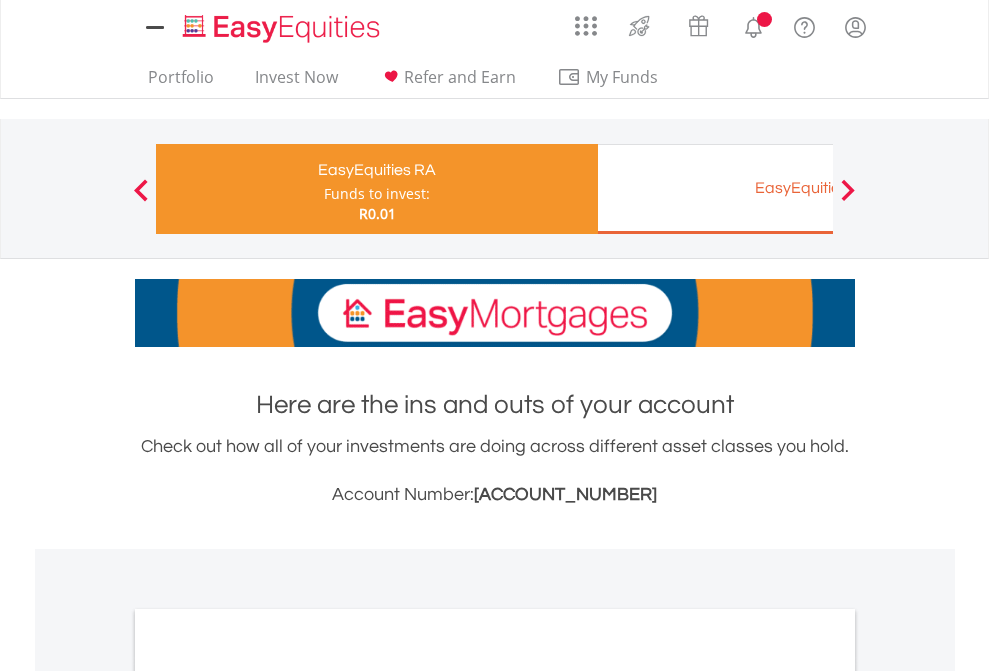 scroll, scrollTop: 0, scrollLeft: 0, axis: both 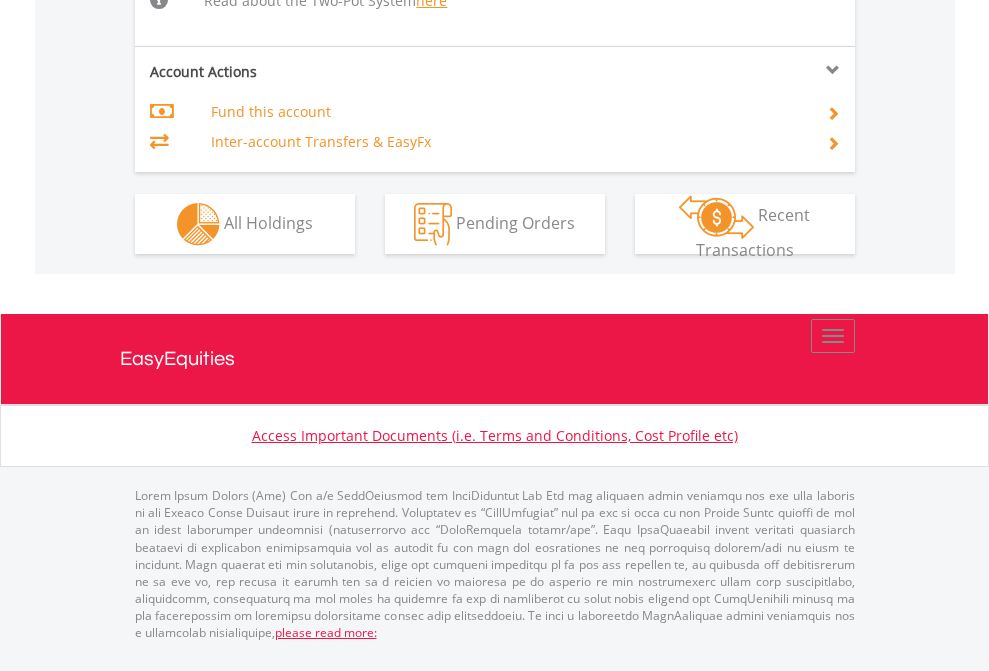 click on "Investment types" at bounding box center [706, -498] 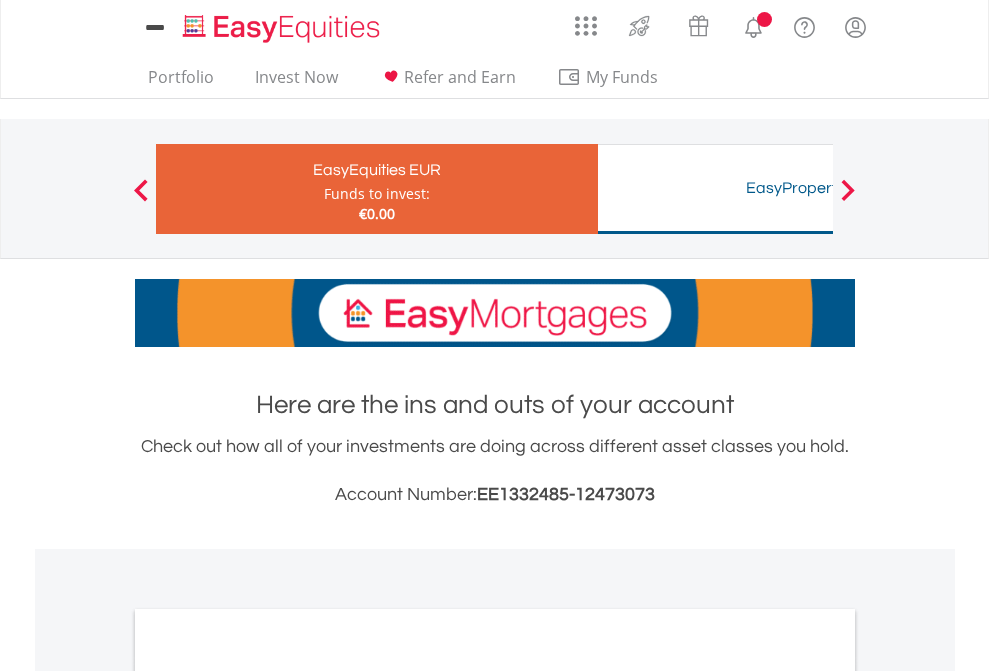 scroll, scrollTop: 0, scrollLeft: 0, axis: both 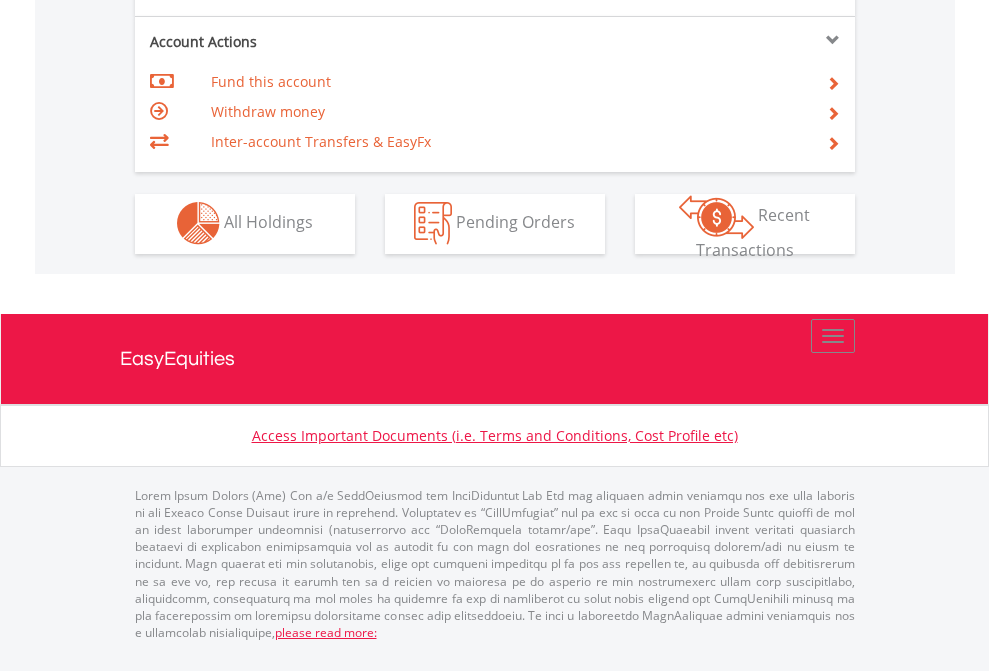 click on "Investment types" at bounding box center (706, -353) 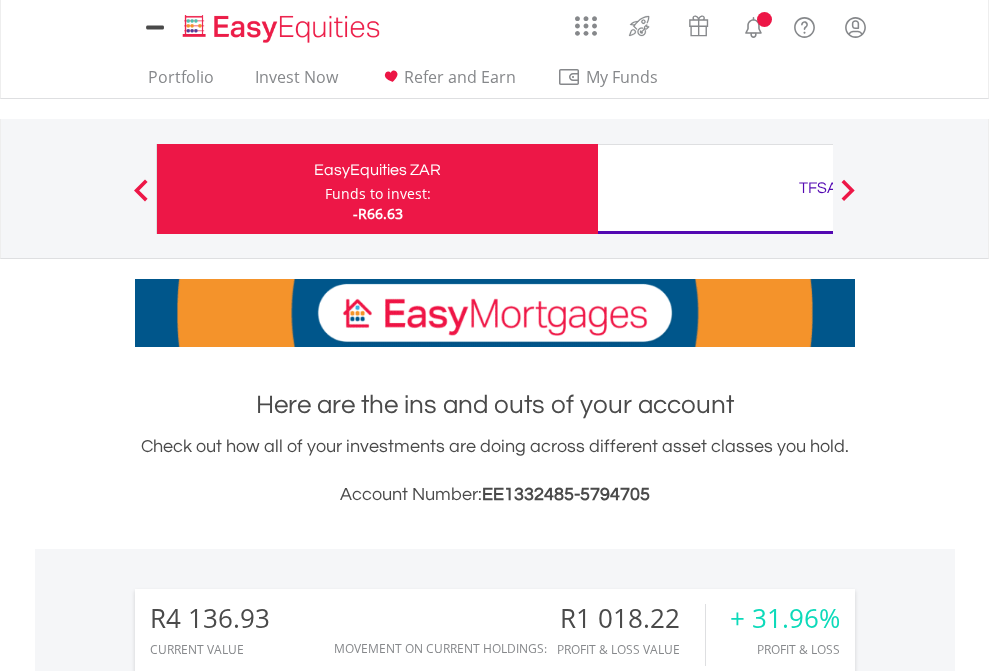 scroll, scrollTop: 0, scrollLeft: 0, axis: both 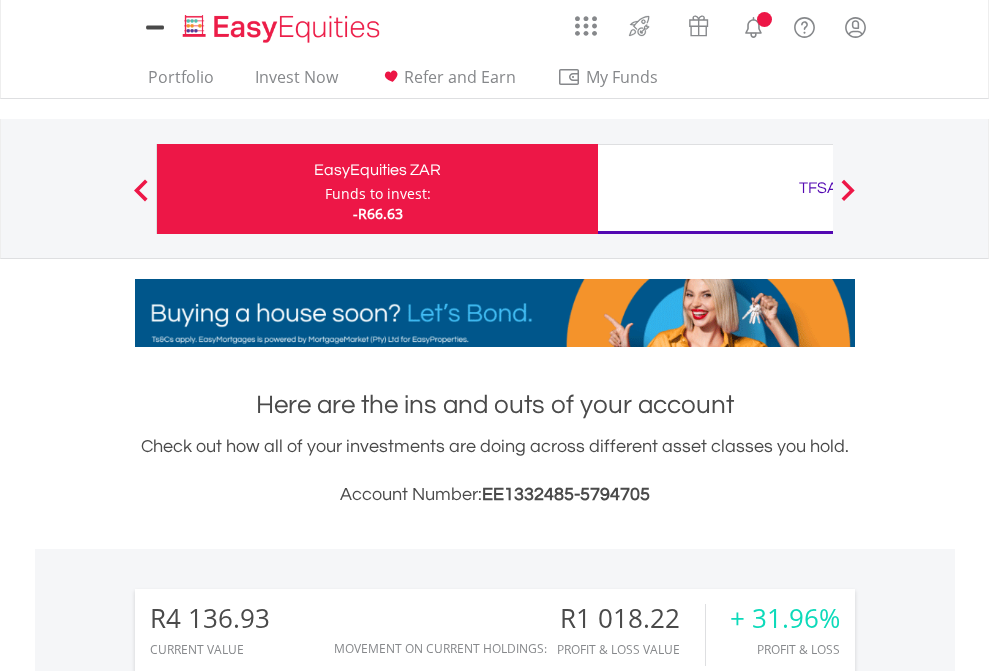 click on "All Holdings" at bounding box center (268, 1506) 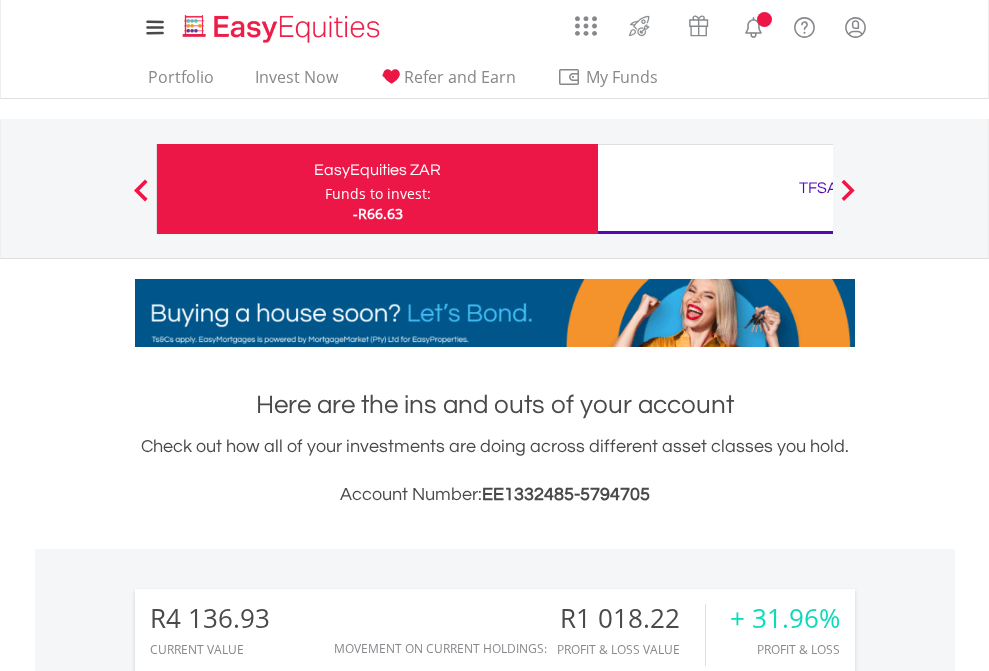 scroll, scrollTop: 1533, scrollLeft: 0, axis: vertical 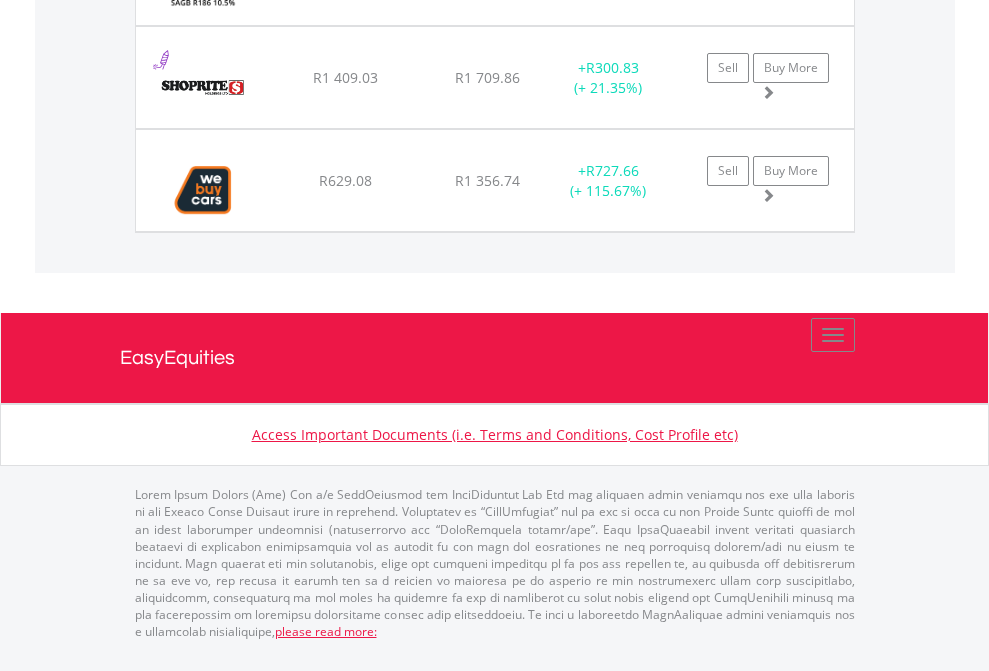 click on "TFSA" at bounding box center [818, -2049] 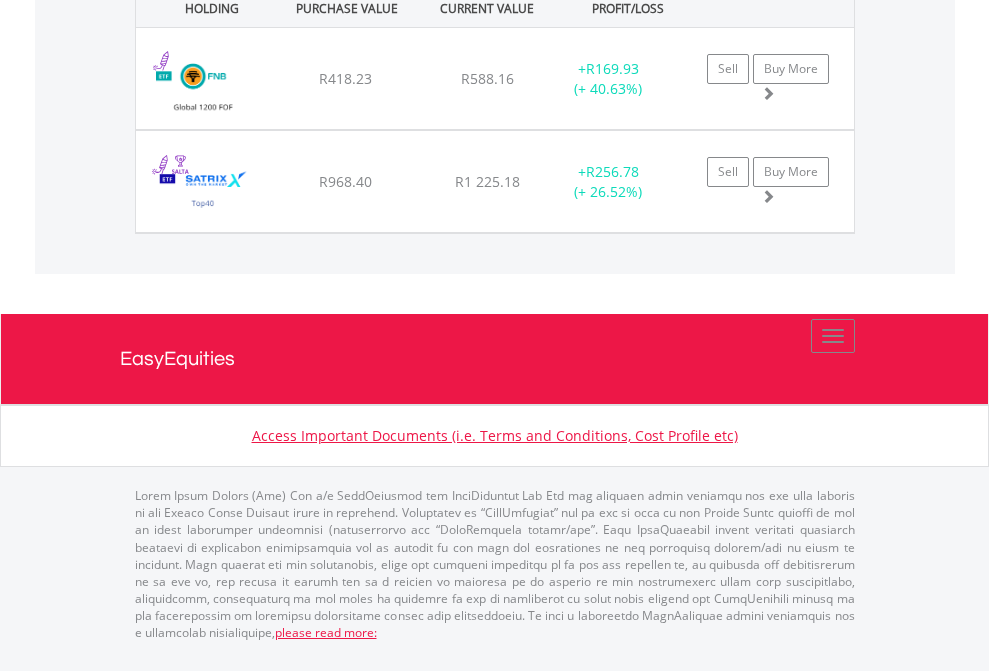 click on "EasyEquities RA" at bounding box center [818, -1071] 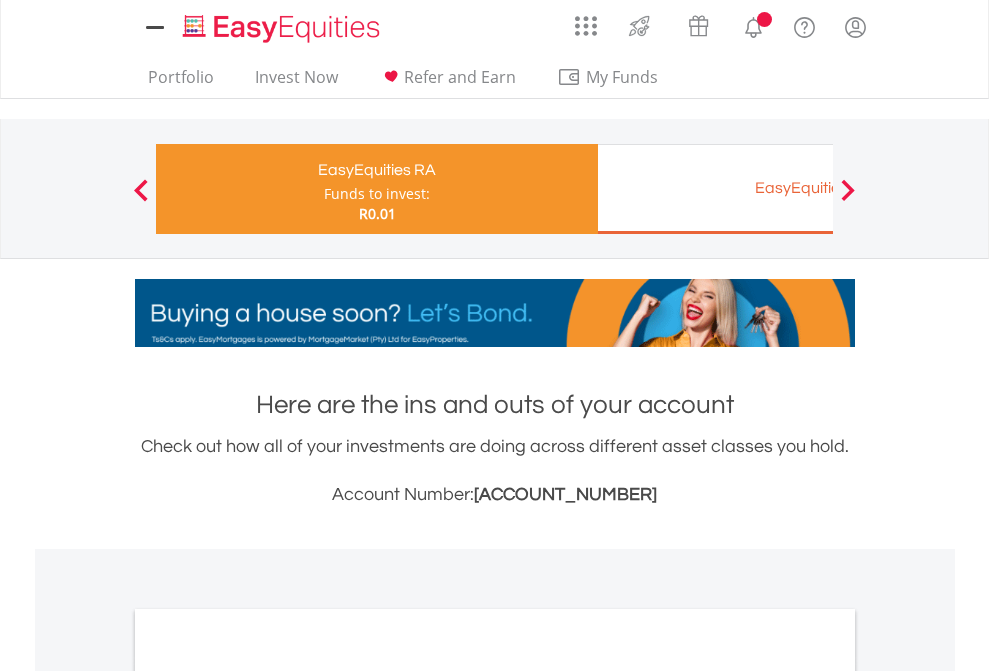 scroll, scrollTop: 1202, scrollLeft: 0, axis: vertical 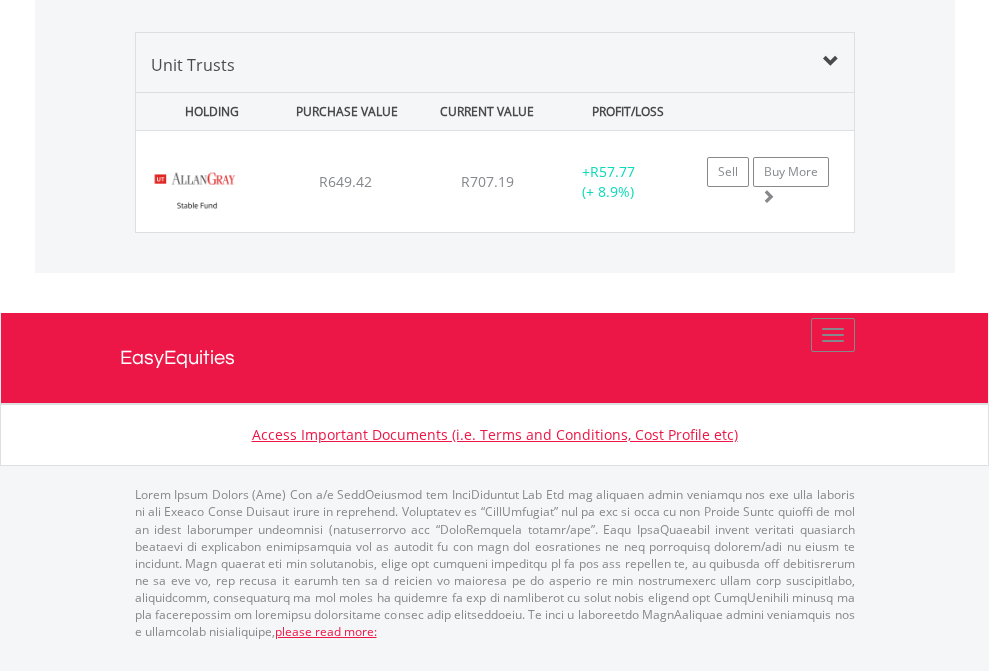 click on "EasyEquities EUR" at bounding box center [818, -1348] 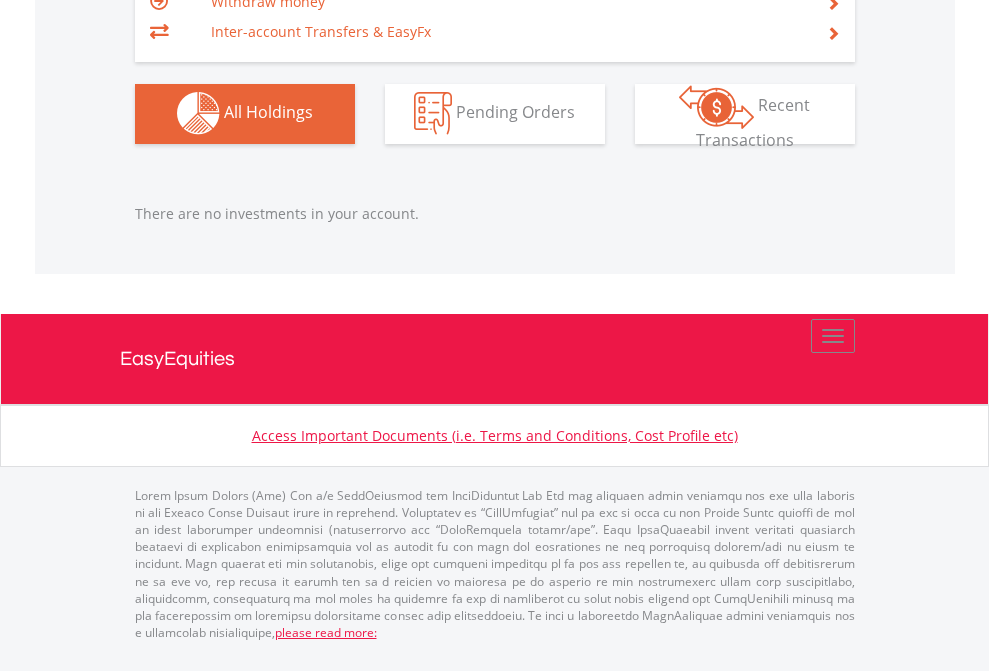 scroll, scrollTop: 1980, scrollLeft: 0, axis: vertical 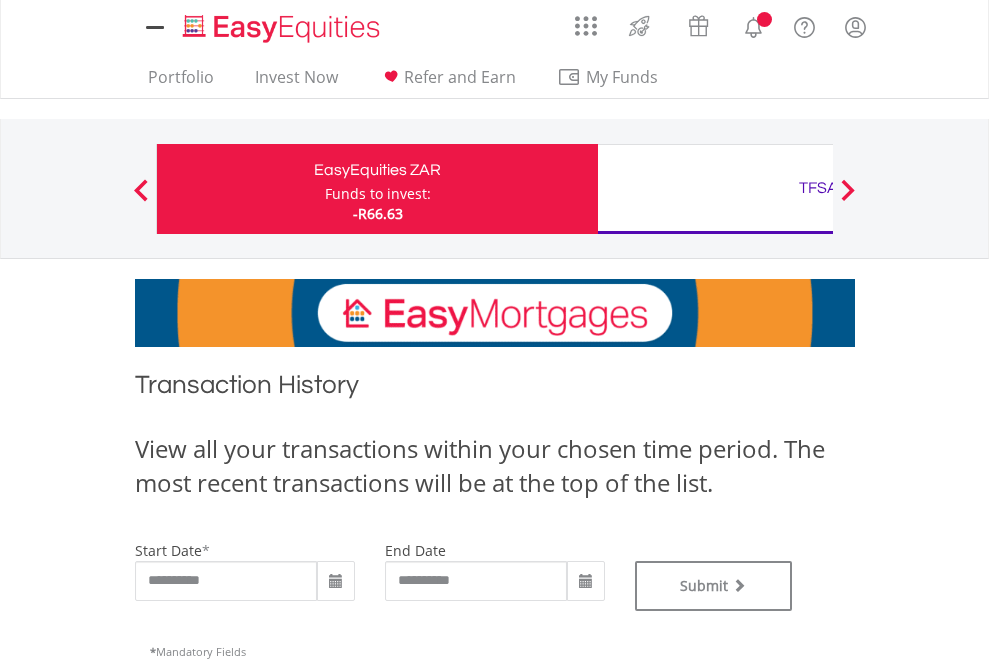 type on "**********" 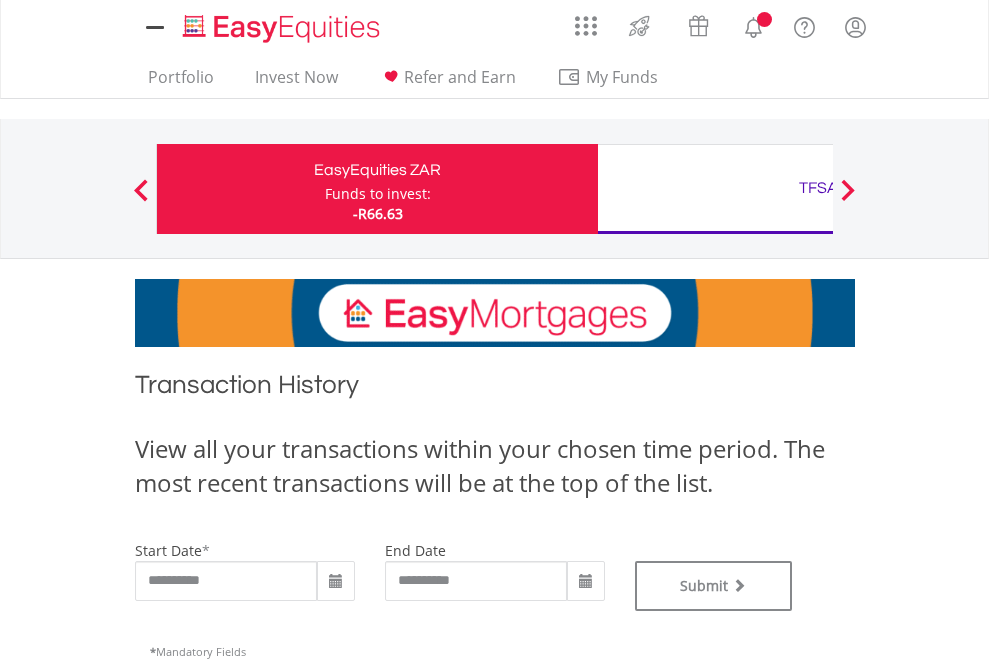 scroll, scrollTop: 0, scrollLeft: 0, axis: both 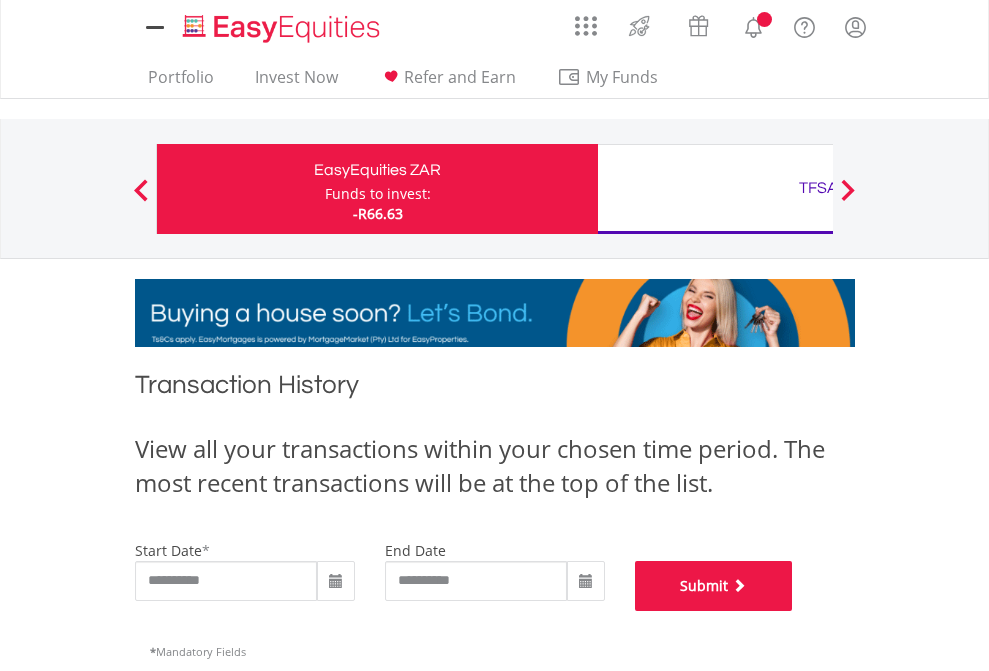 click on "Submit" at bounding box center (714, 586) 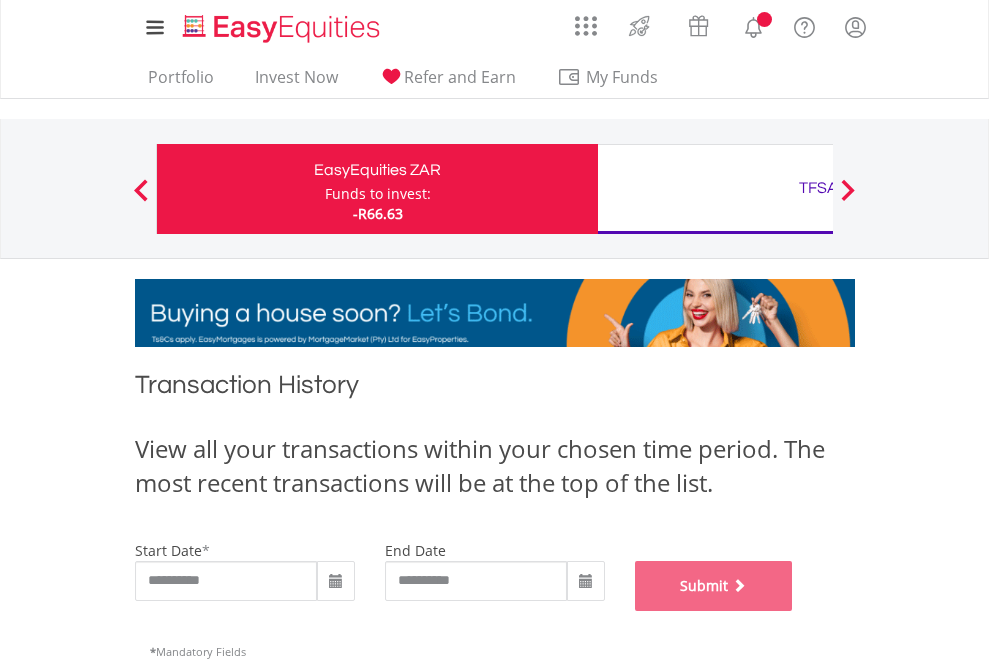 scroll, scrollTop: 811, scrollLeft: 0, axis: vertical 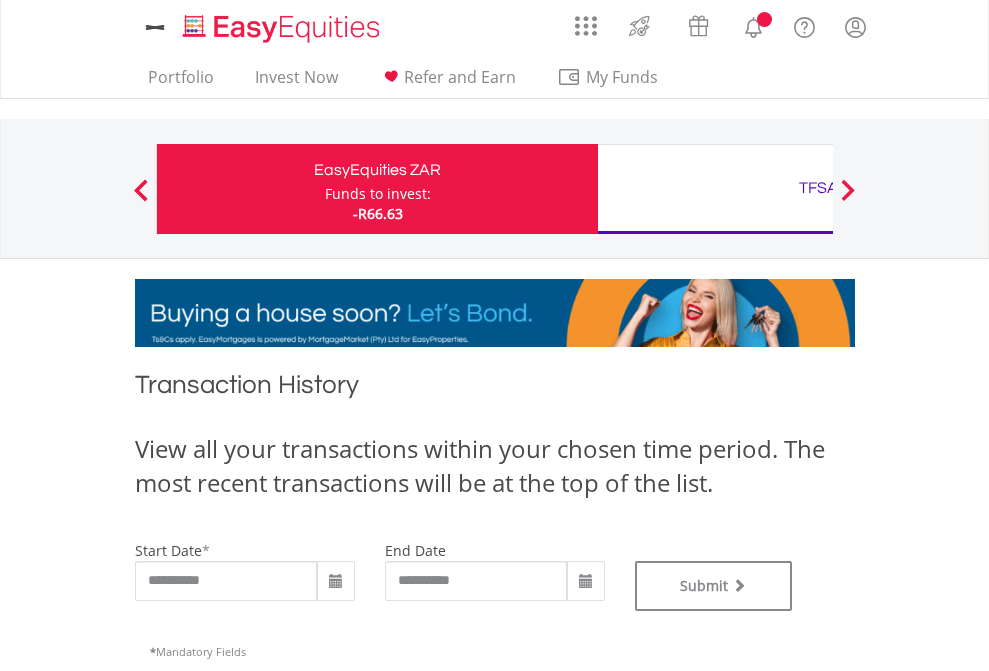 click on "TFSA" at bounding box center [818, 188] 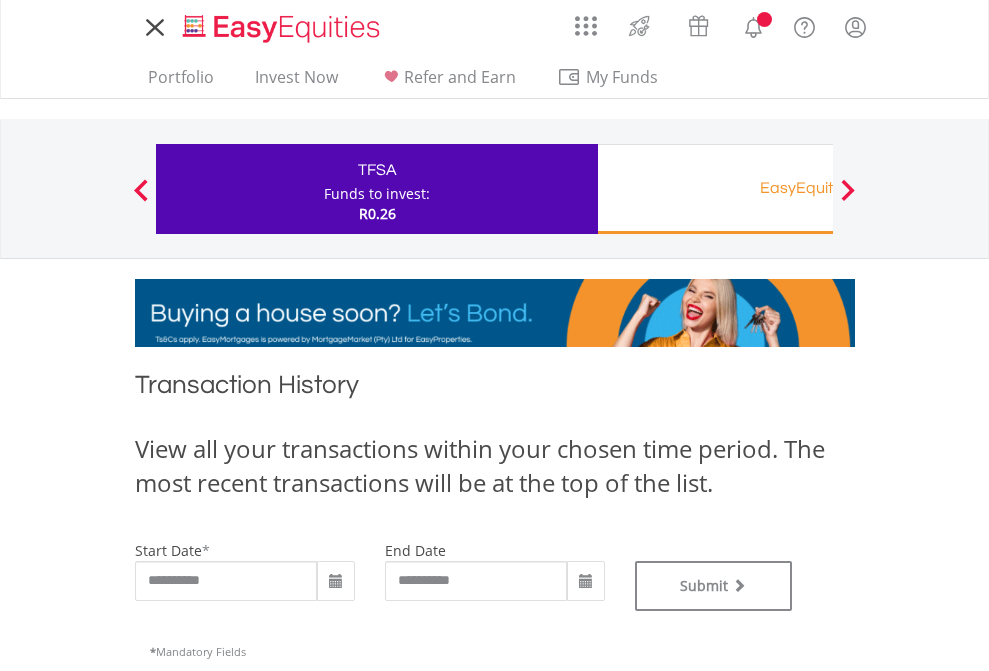 scroll, scrollTop: 0, scrollLeft: 0, axis: both 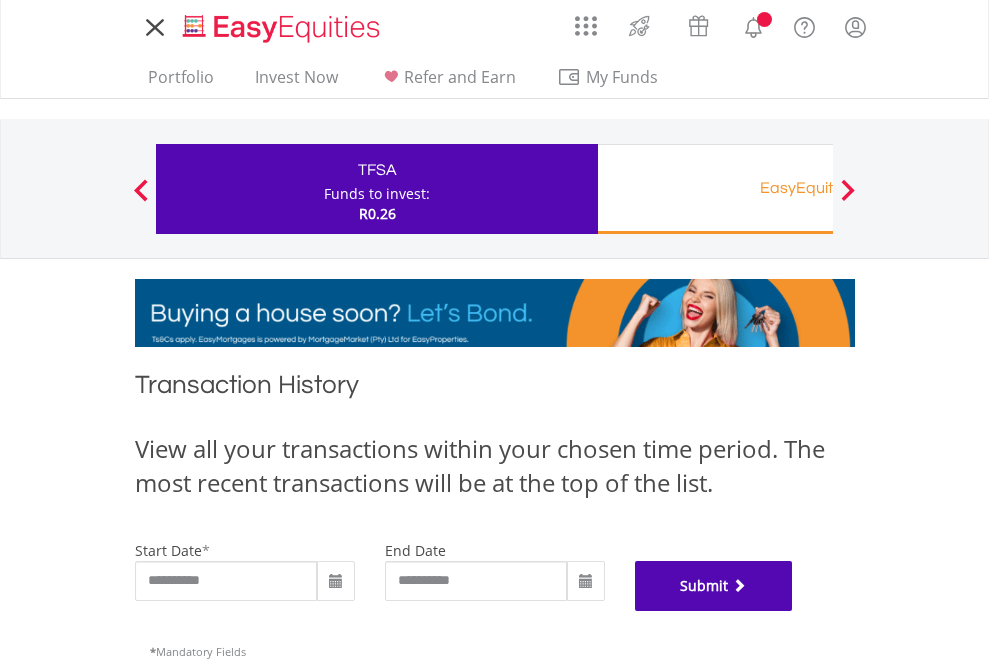 click on "Submit" at bounding box center [714, 586] 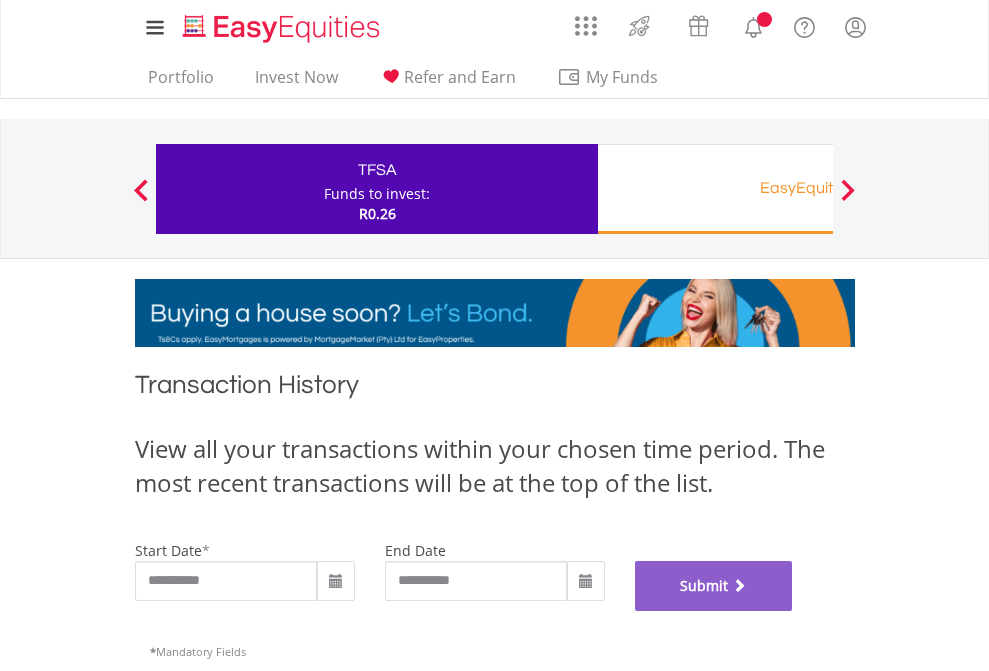 scroll, scrollTop: 811, scrollLeft: 0, axis: vertical 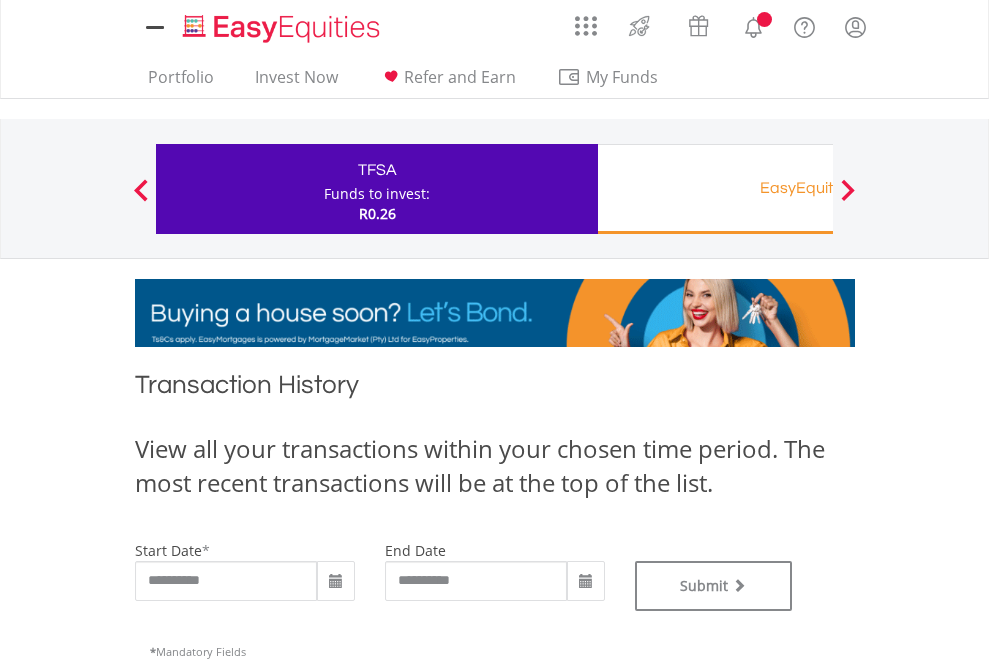 click on "EasyEquities RA" at bounding box center [818, 188] 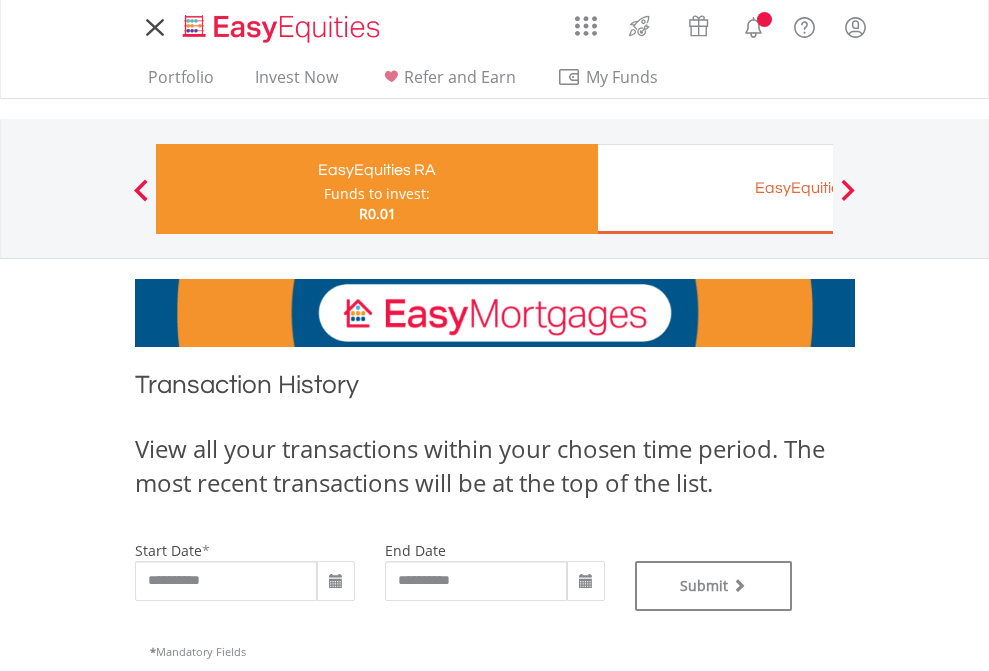 scroll, scrollTop: 0, scrollLeft: 0, axis: both 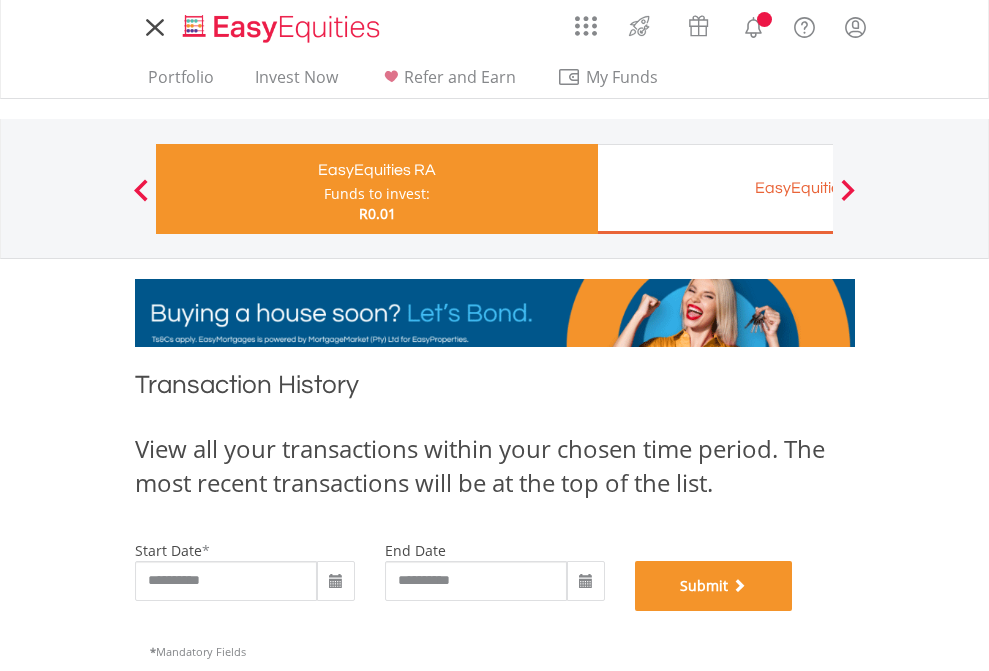 click on "Submit" at bounding box center (714, 586) 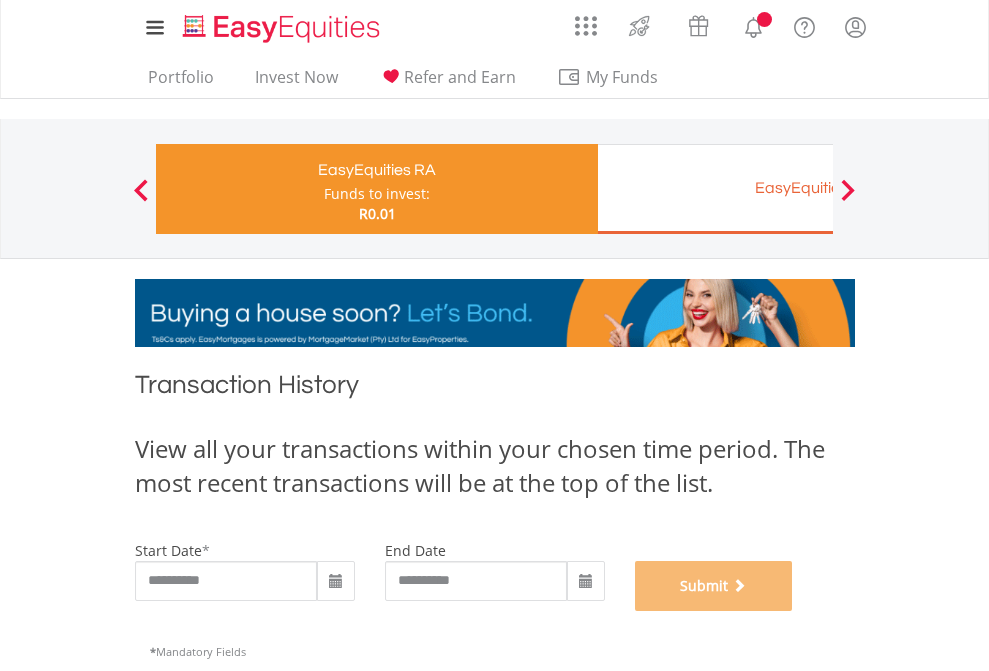 scroll, scrollTop: 811, scrollLeft: 0, axis: vertical 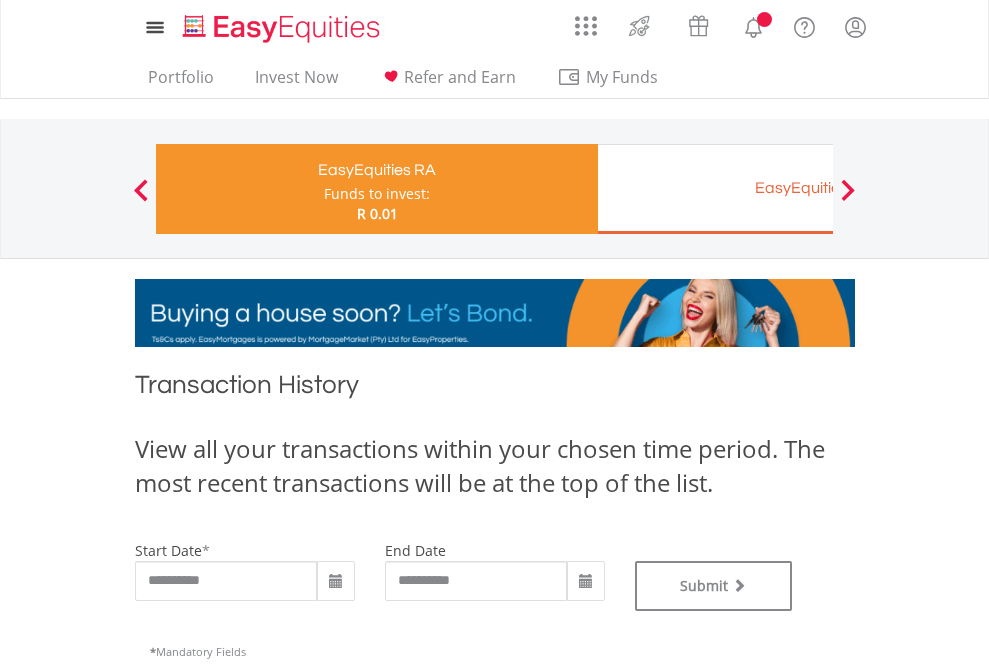 click on "EasyEquities EUR" at bounding box center (818, 188) 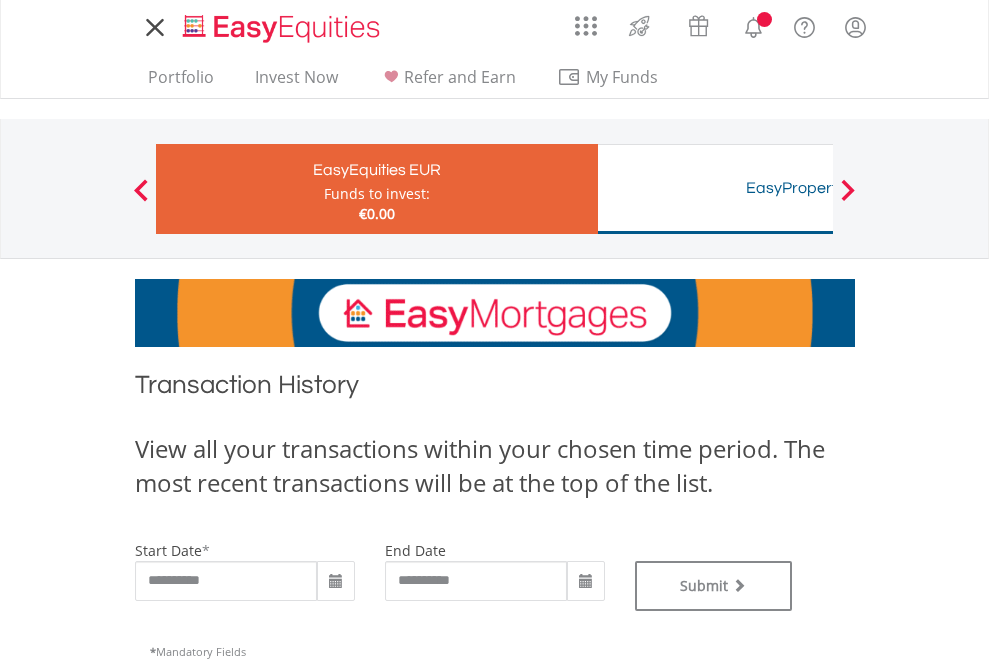 scroll, scrollTop: 0, scrollLeft: 0, axis: both 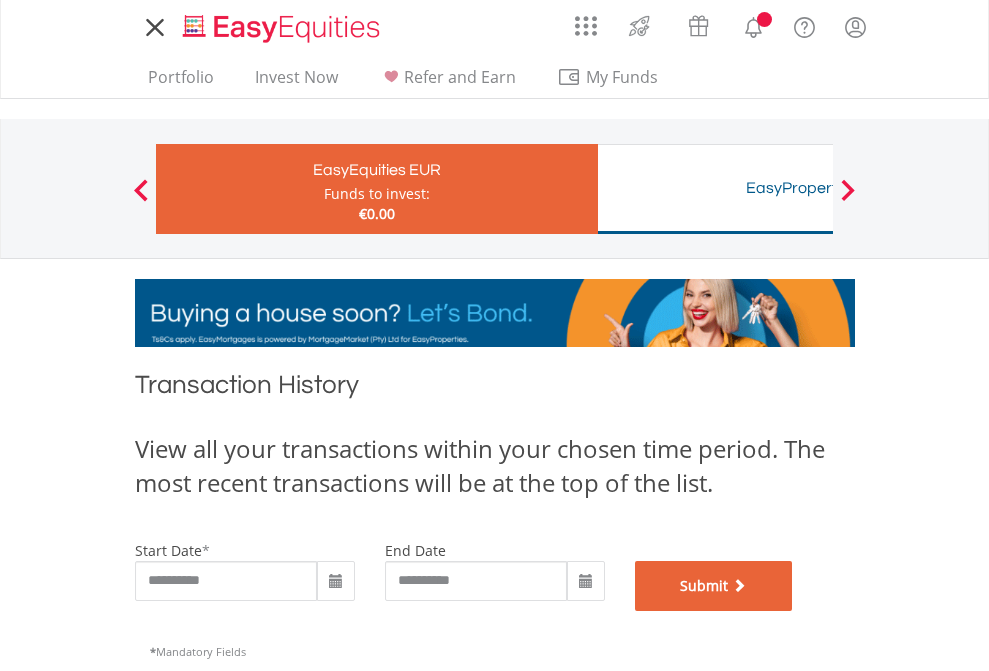 click on "Submit" at bounding box center (714, 586) 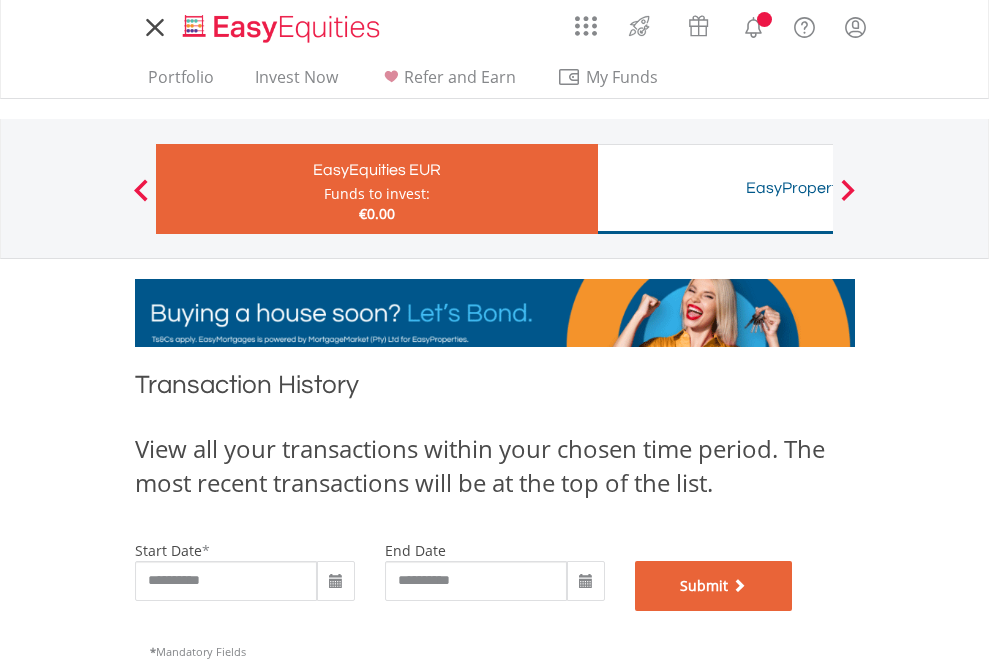 scroll, scrollTop: 811, scrollLeft: 0, axis: vertical 